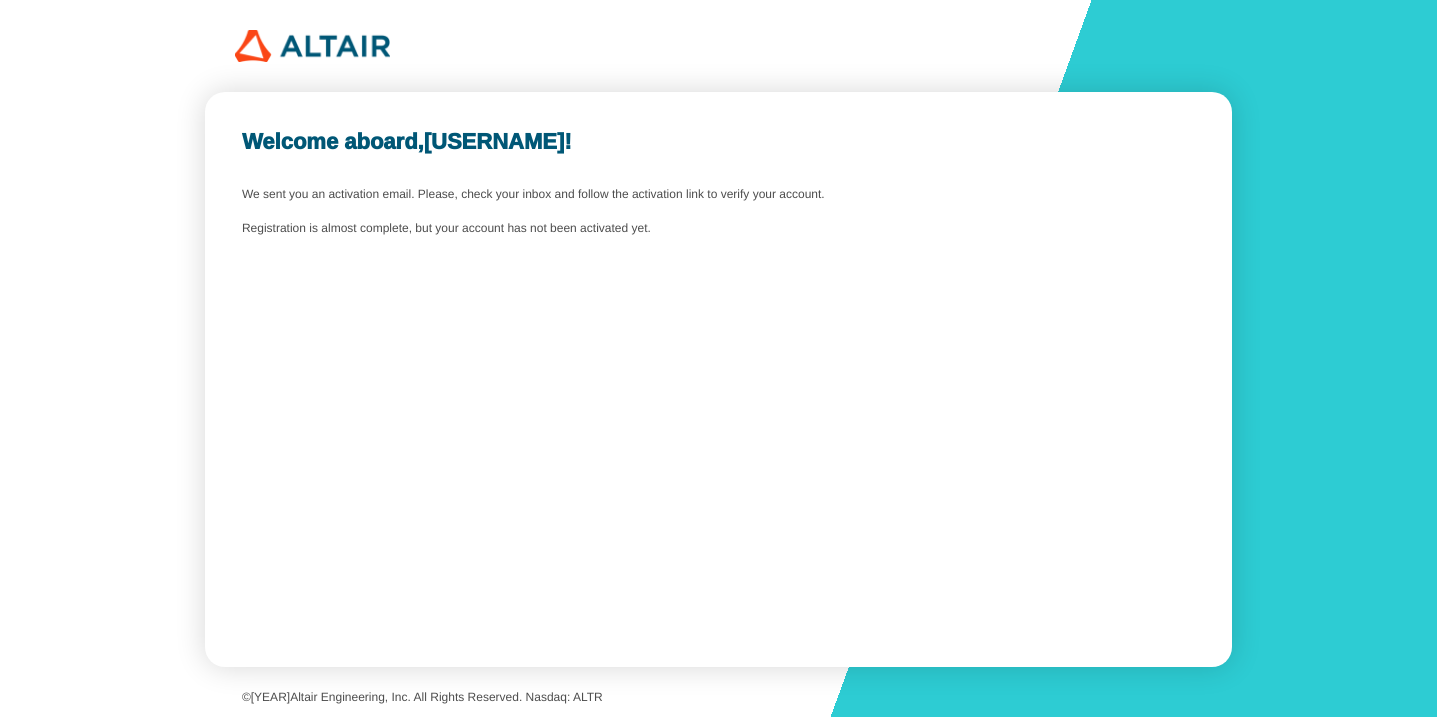 scroll, scrollTop: 0, scrollLeft: 0, axis: both 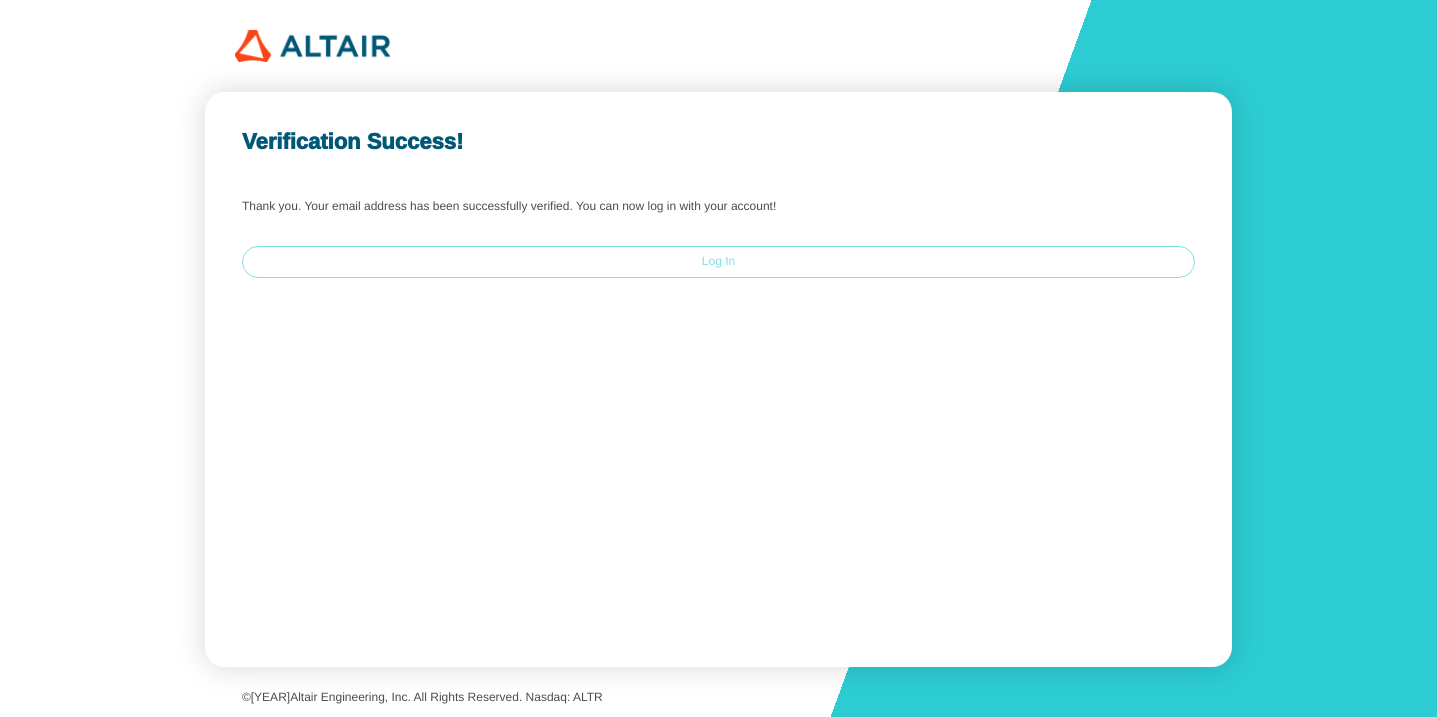 click on "Log In" at bounding box center [0, 0] 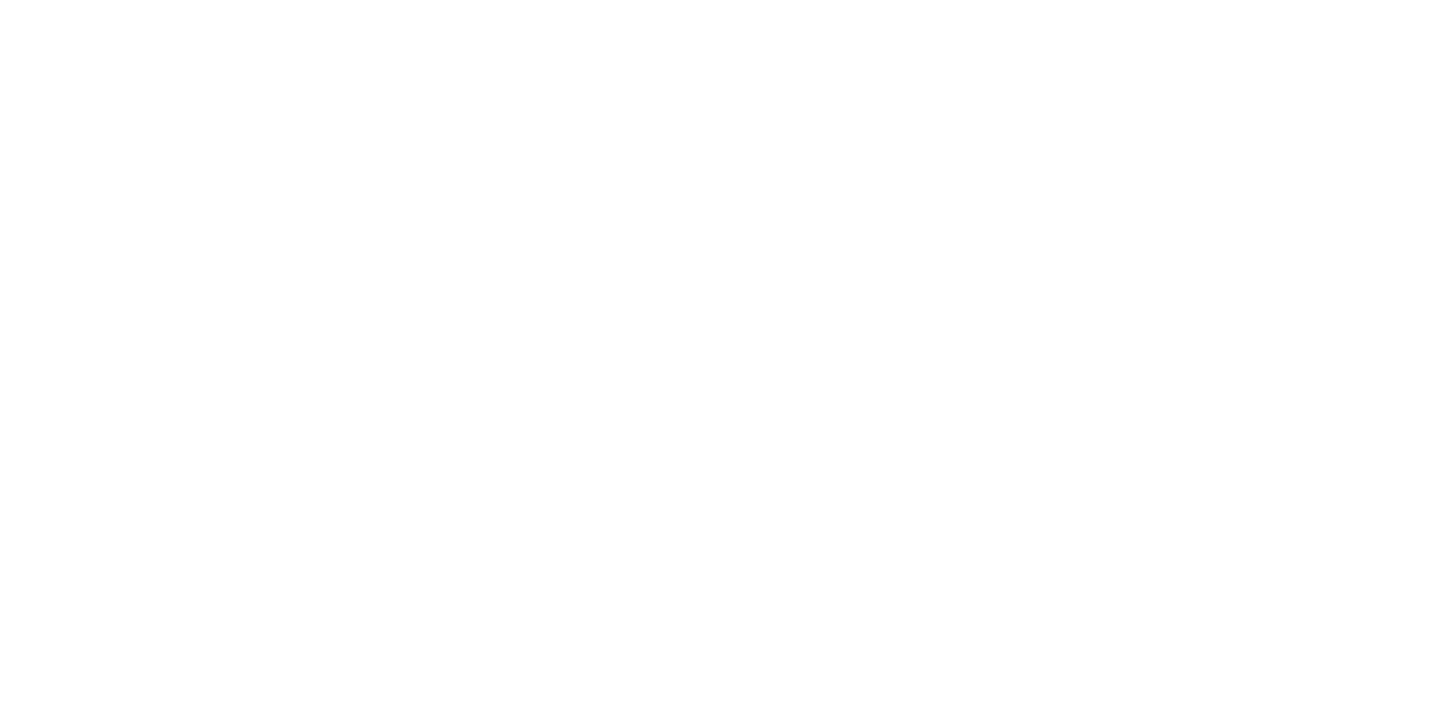 scroll, scrollTop: 0, scrollLeft: 0, axis: both 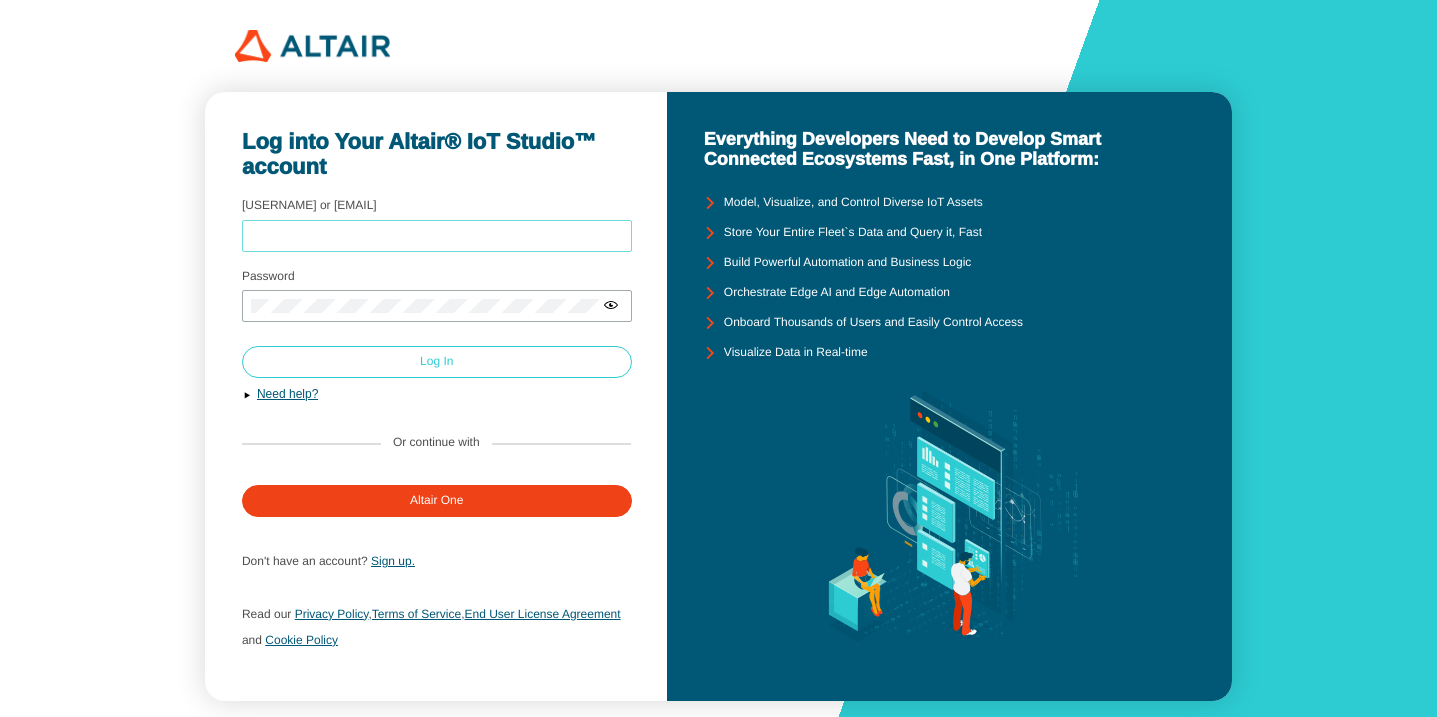 type on "CourtneyD2025" 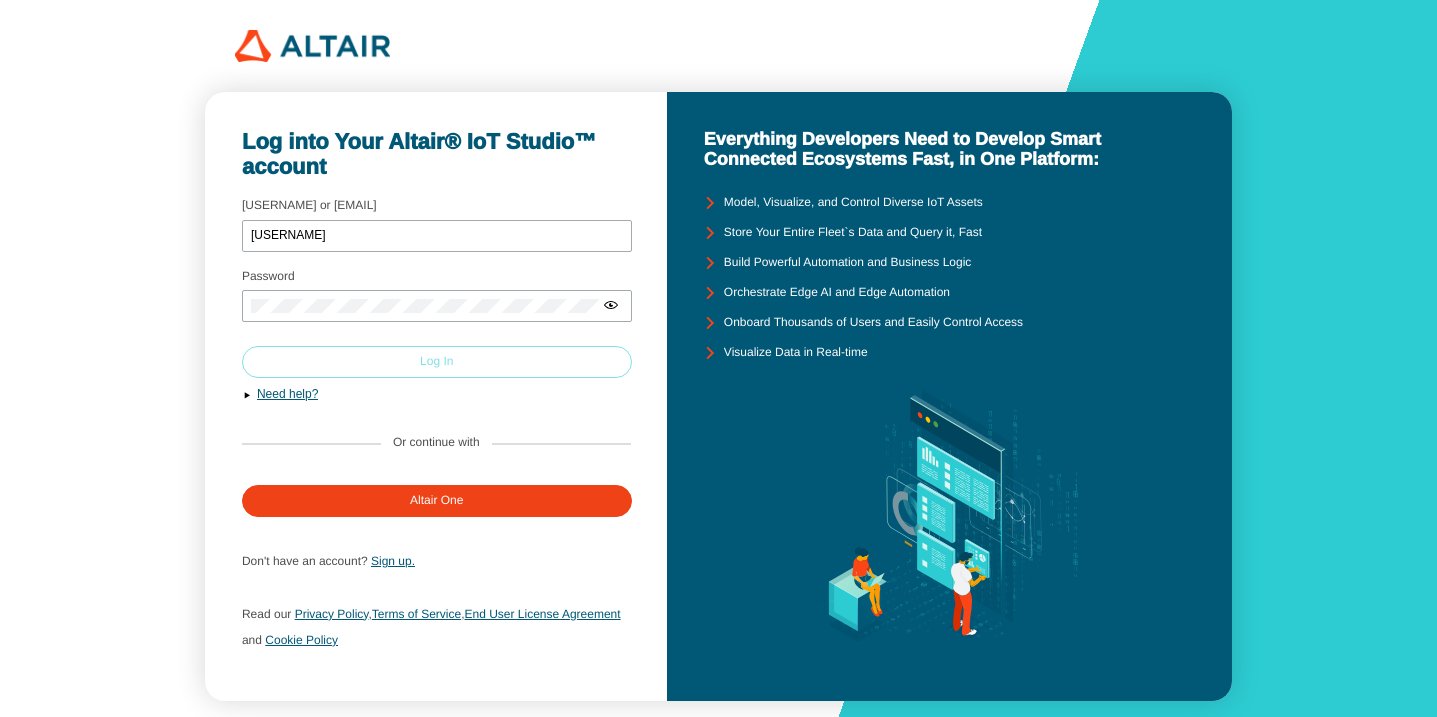 click on "Log In" at bounding box center (0, 0) 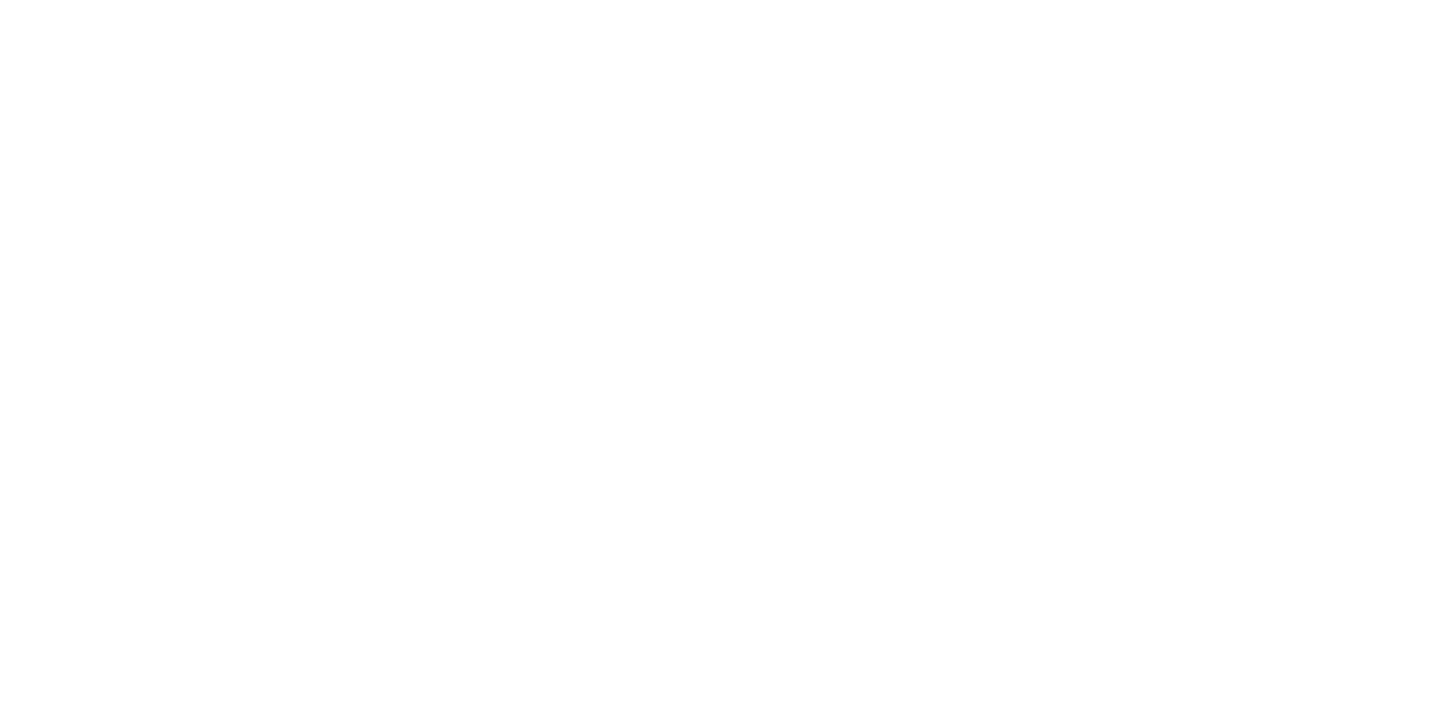 scroll, scrollTop: 0, scrollLeft: 0, axis: both 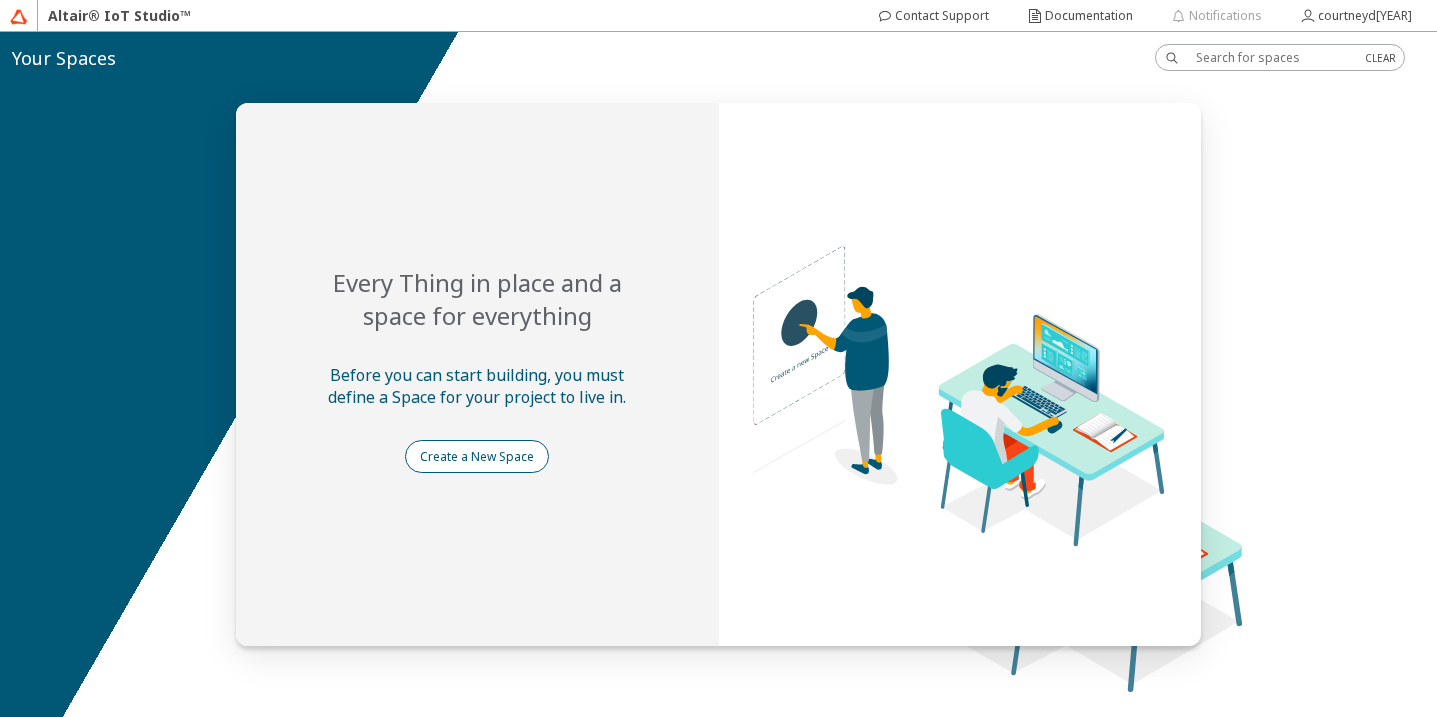 click on "Create a New Space" at bounding box center (0, 0) 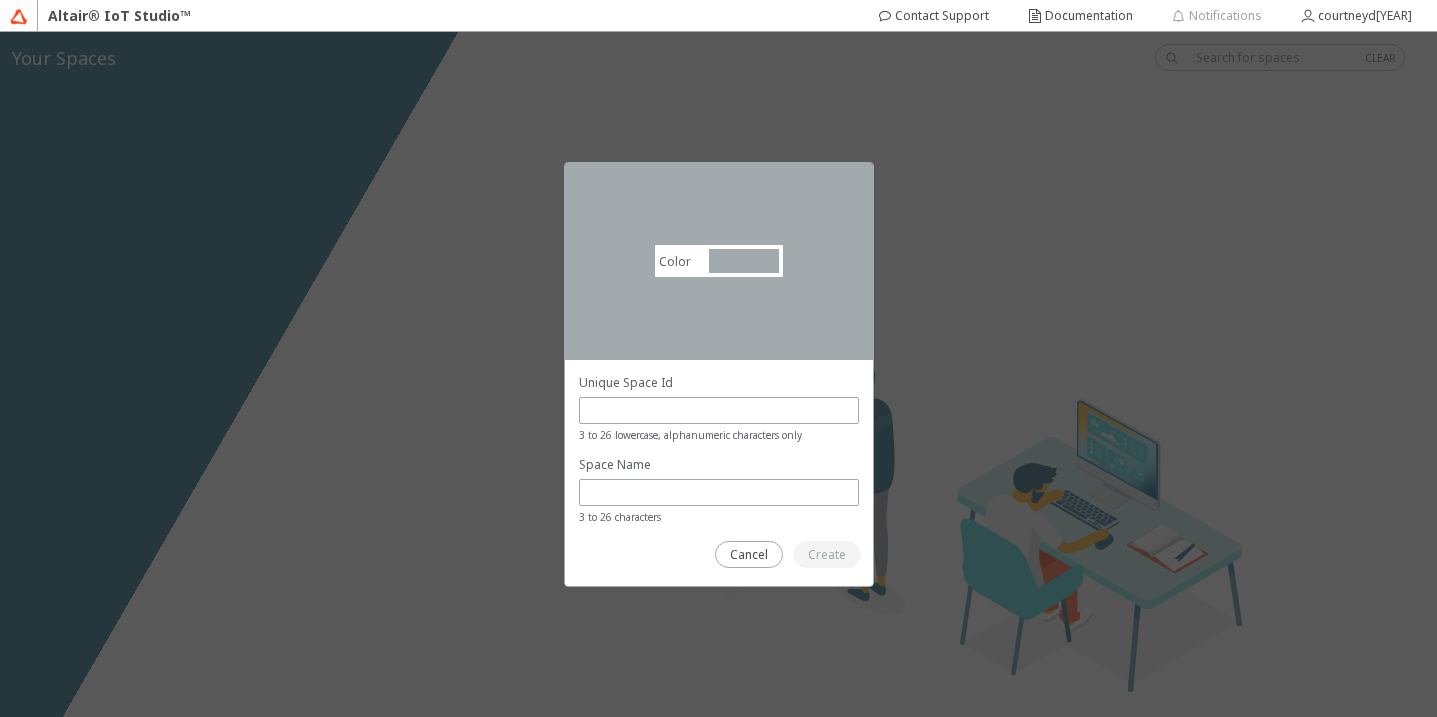 click at bounding box center (744, 261) 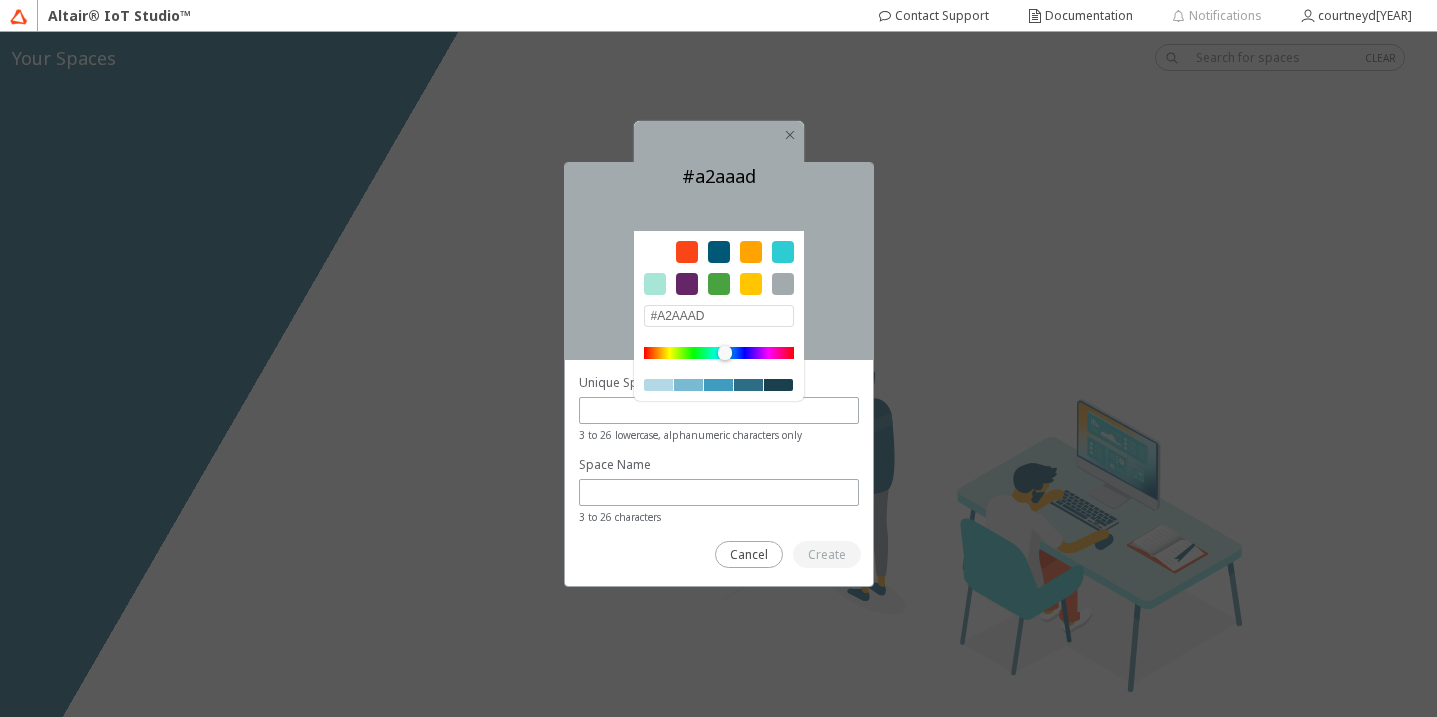 click at bounding box center [719, 252] 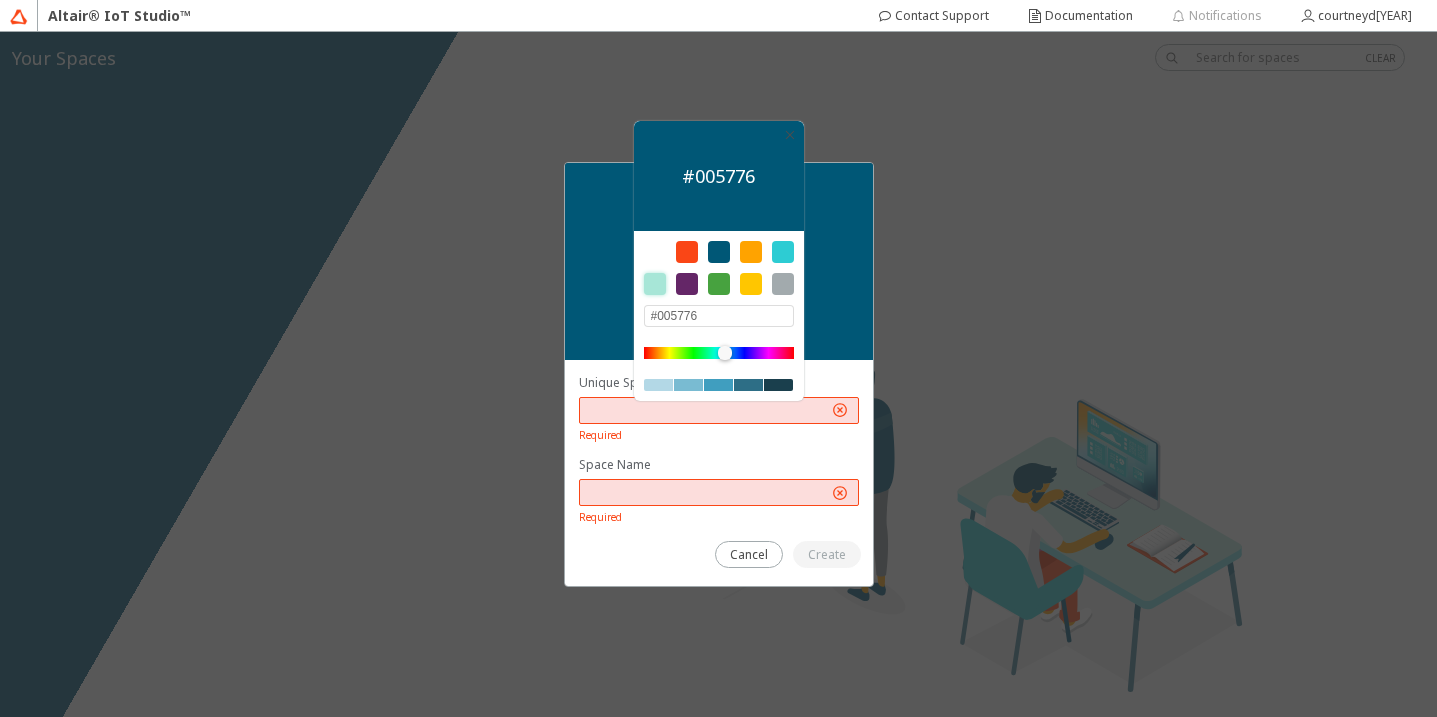 click at bounding box center (655, 284) 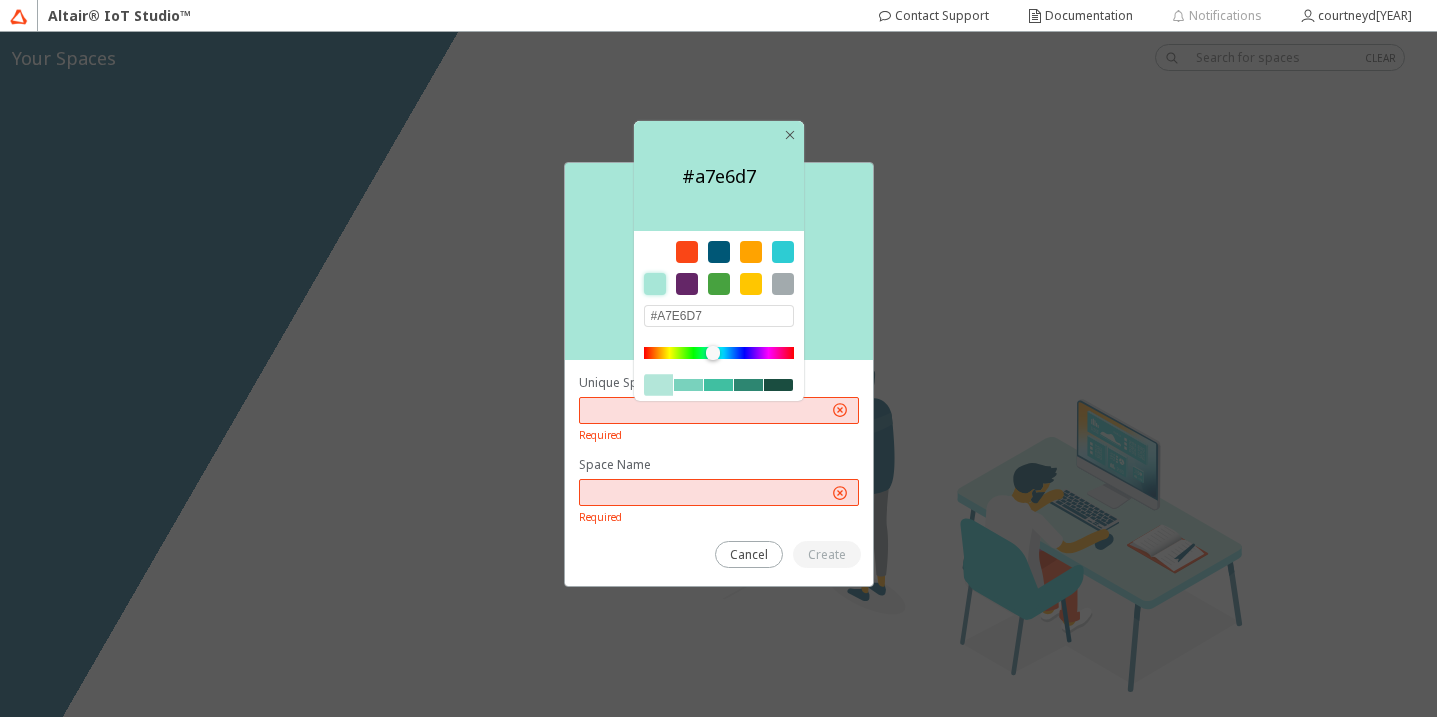 click at bounding box center [719, 457] 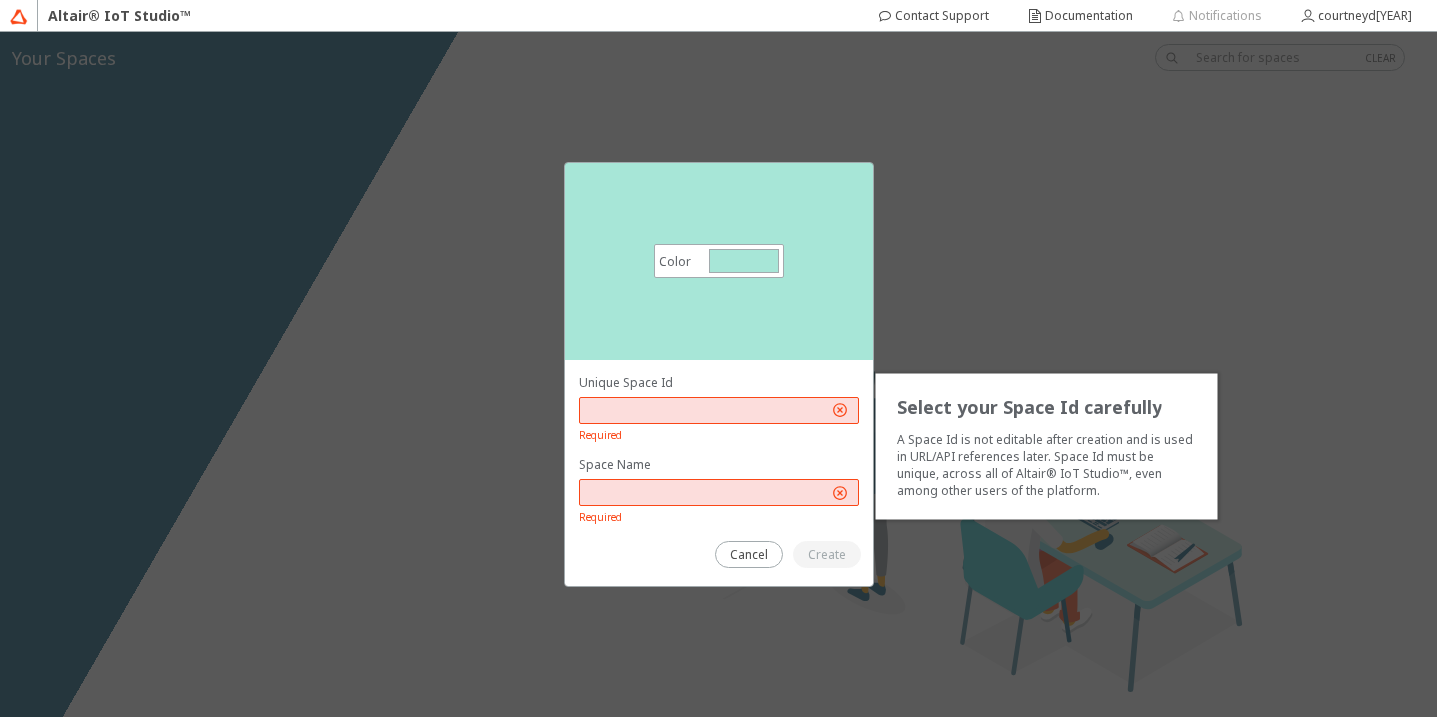 click at bounding box center (708, 410) 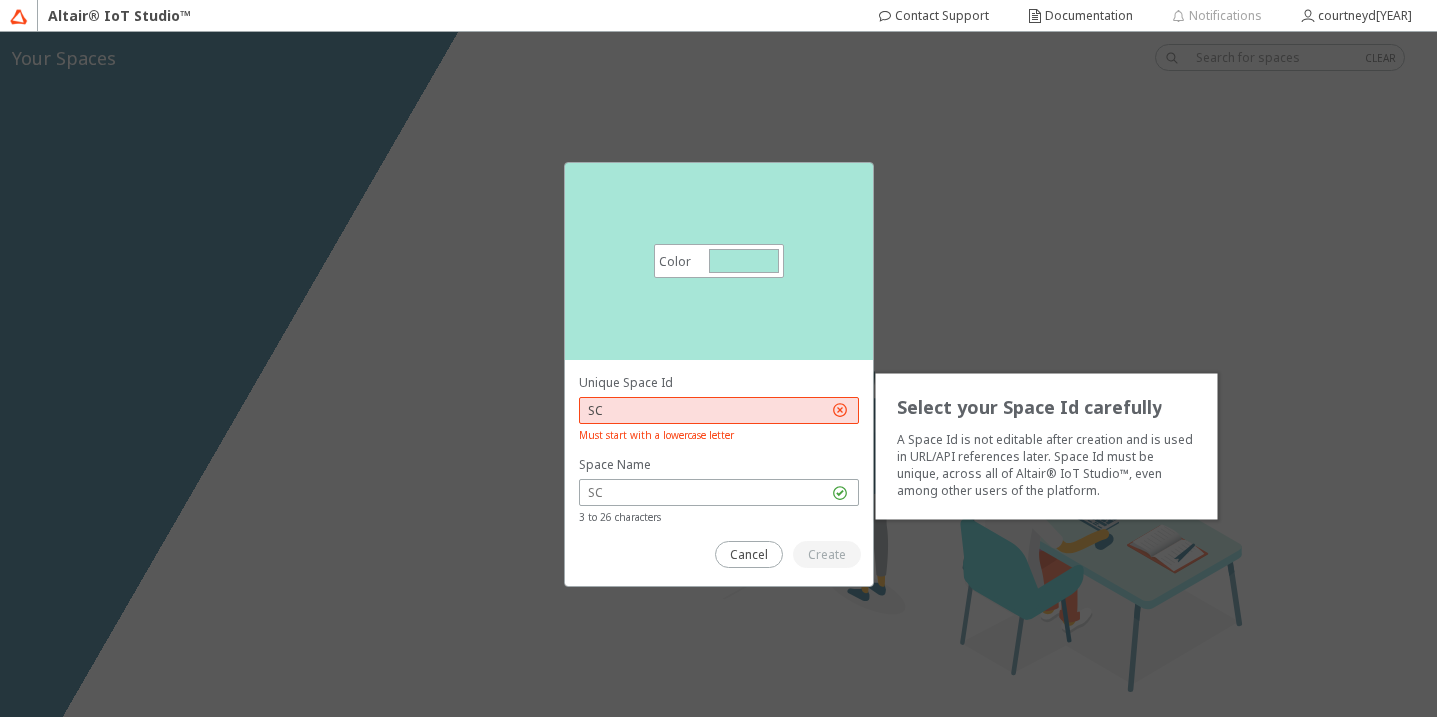 type on "S" 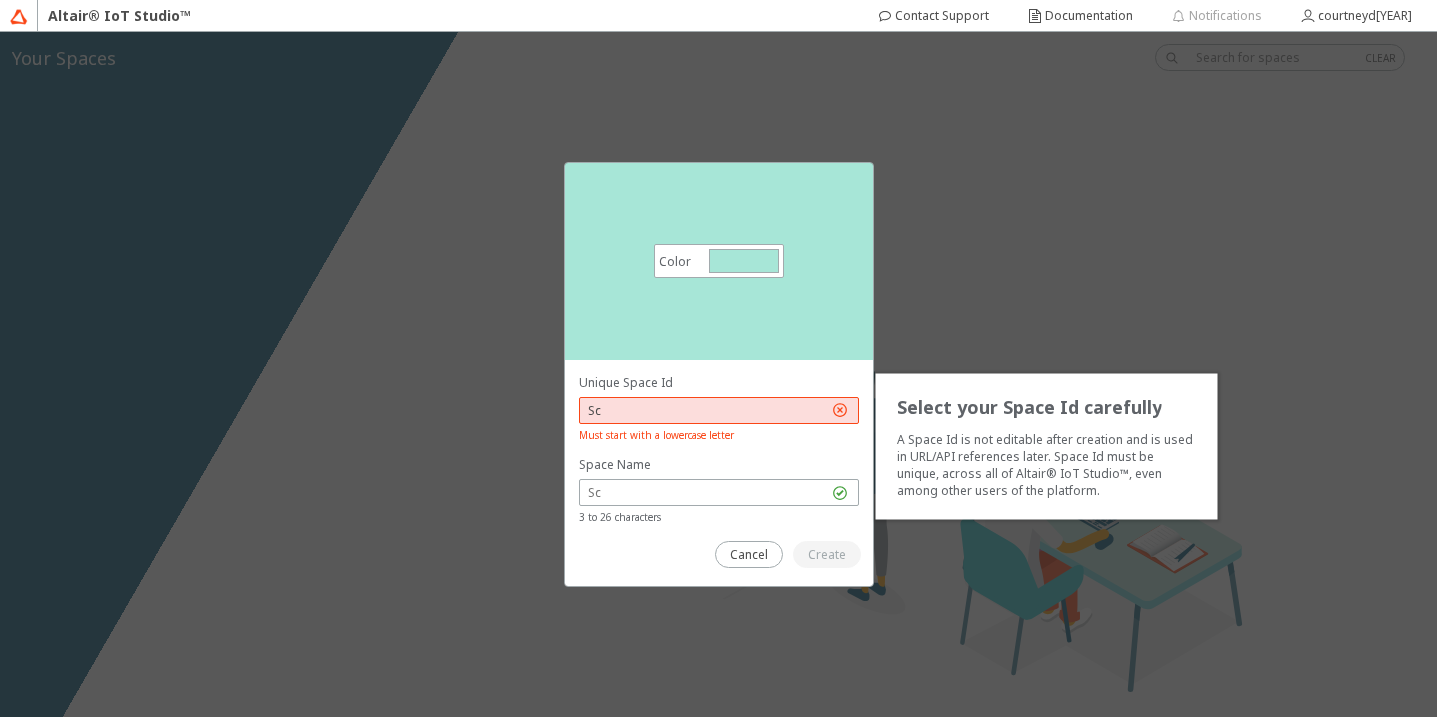 type on "S" 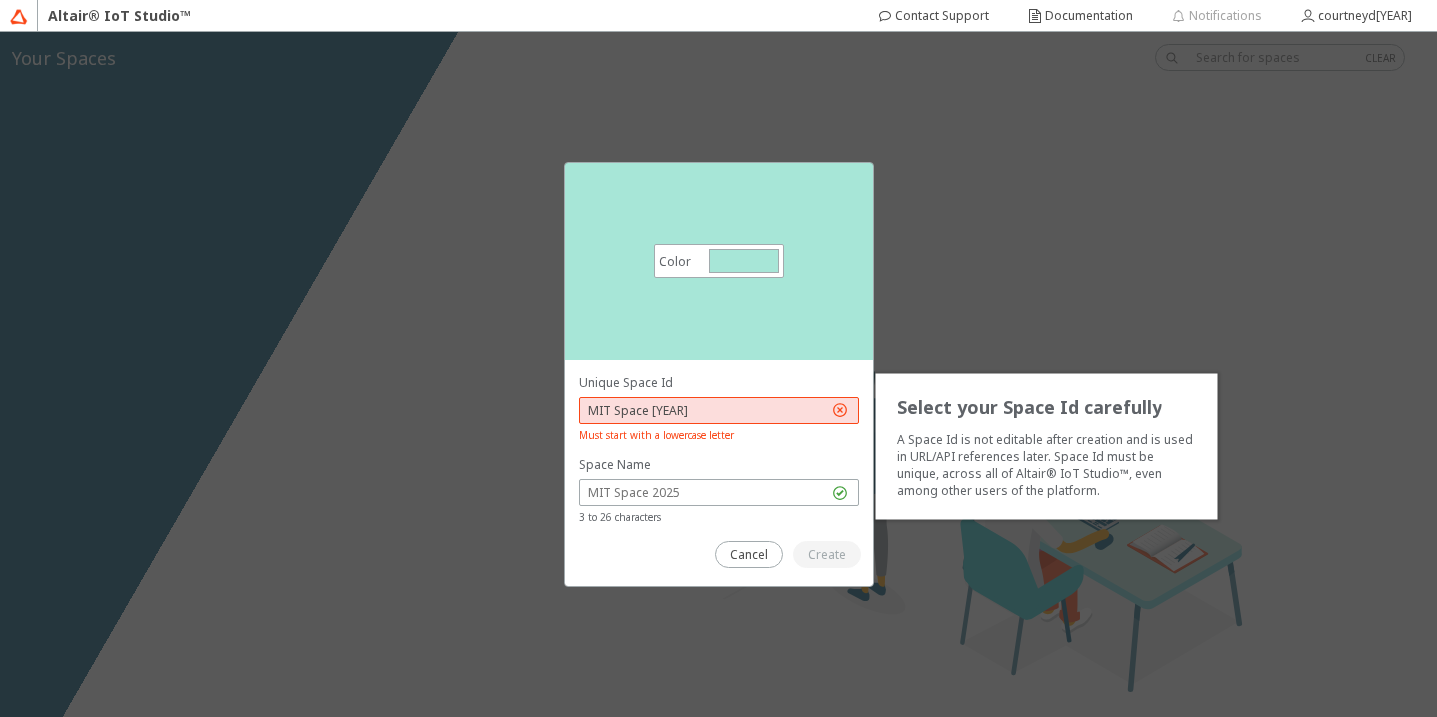 click on "MIT Space [YEAR]" at bounding box center [708, 410] 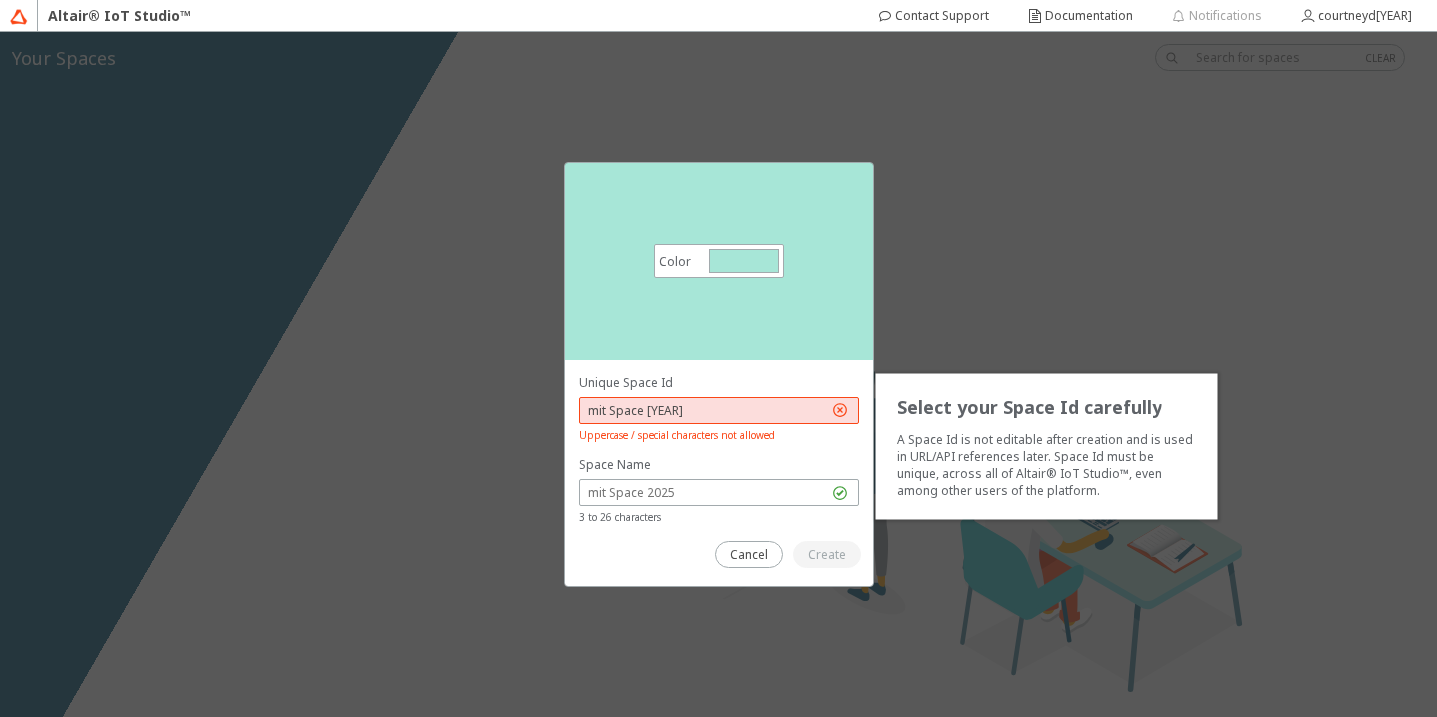 click on "mit Space [YEAR]" at bounding box center (708, 410) 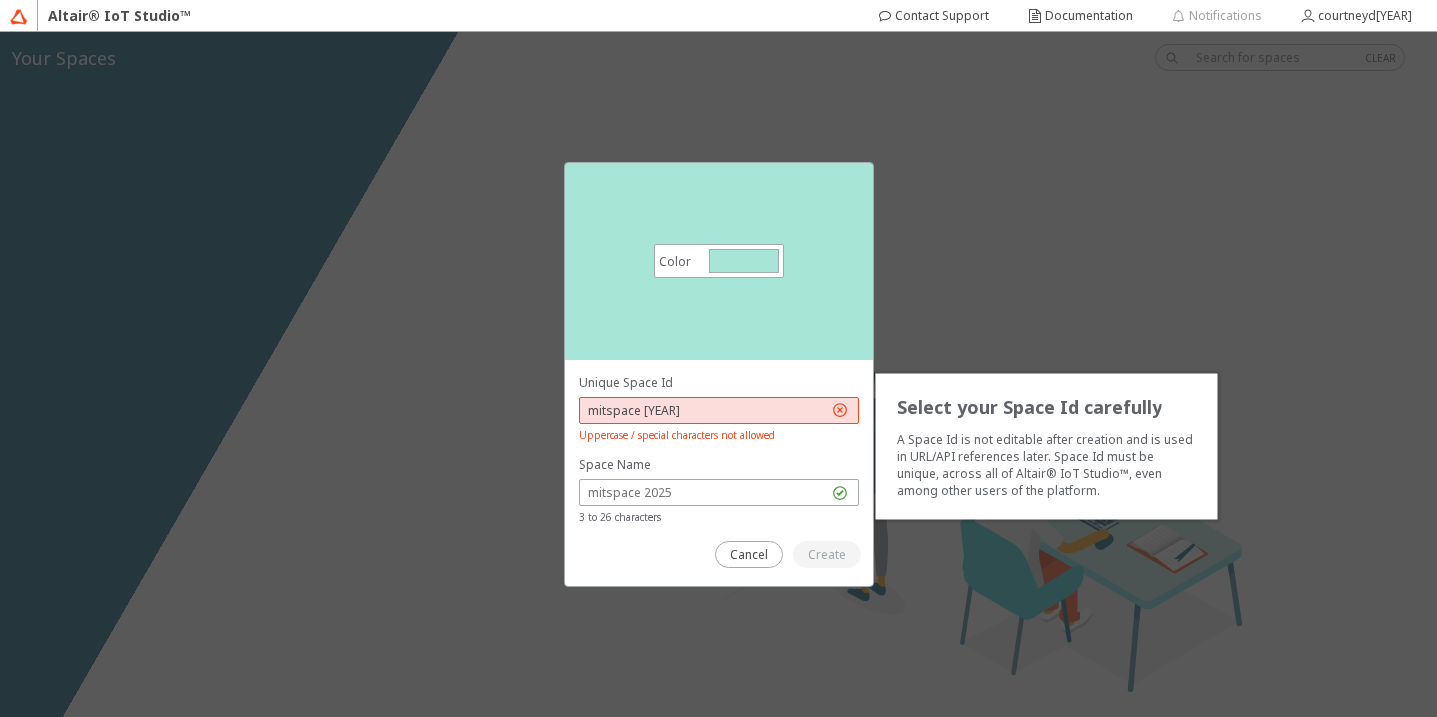 click on "mitspace [YEAR]" at bounding box center [708, 410] 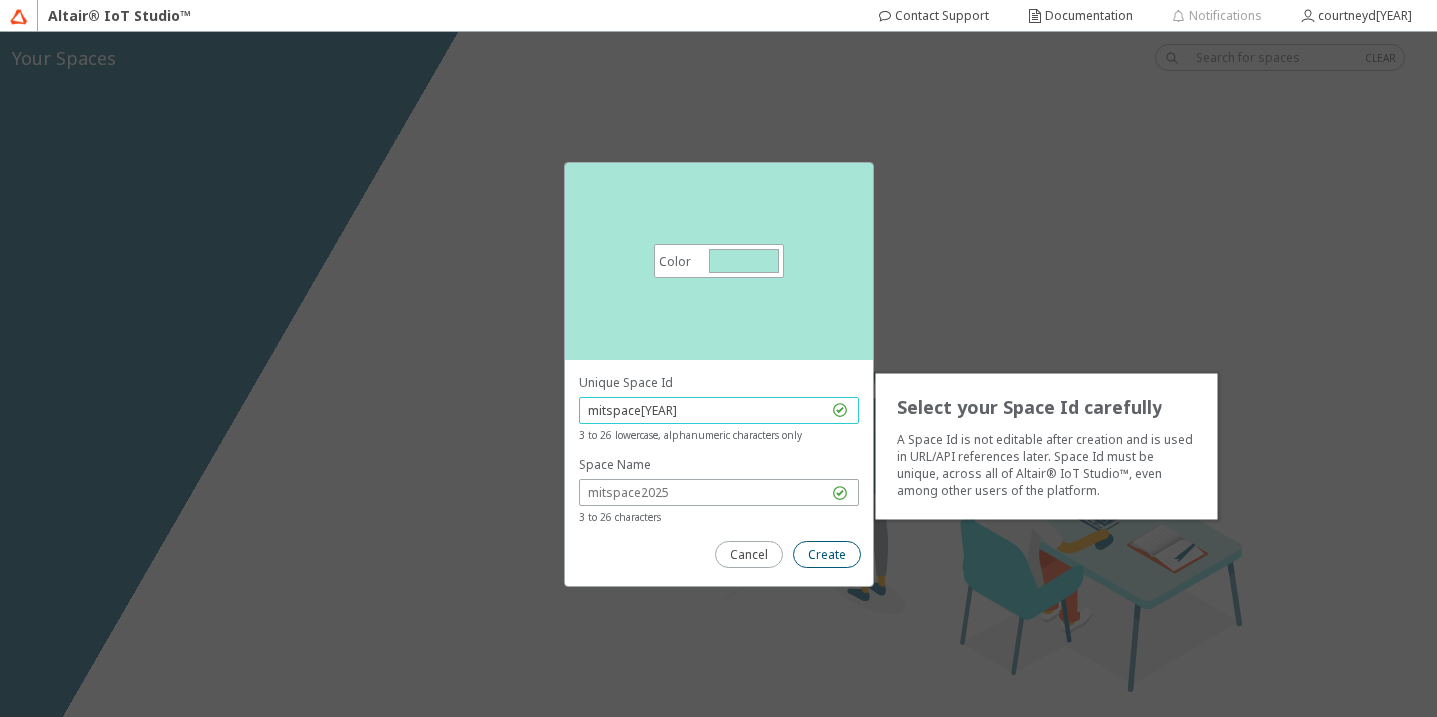 type on "mitspace[YEAR]" 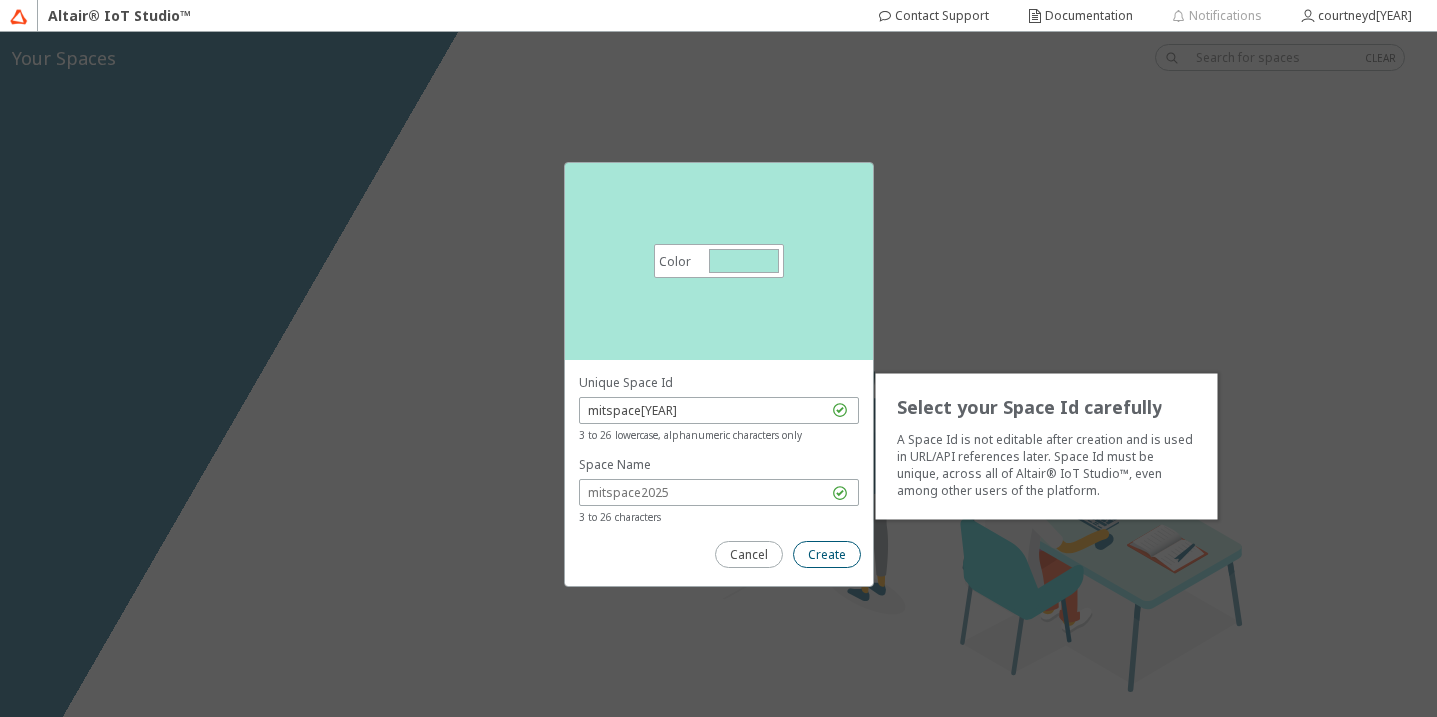 click on "Create" at bounding box center [0, 0] 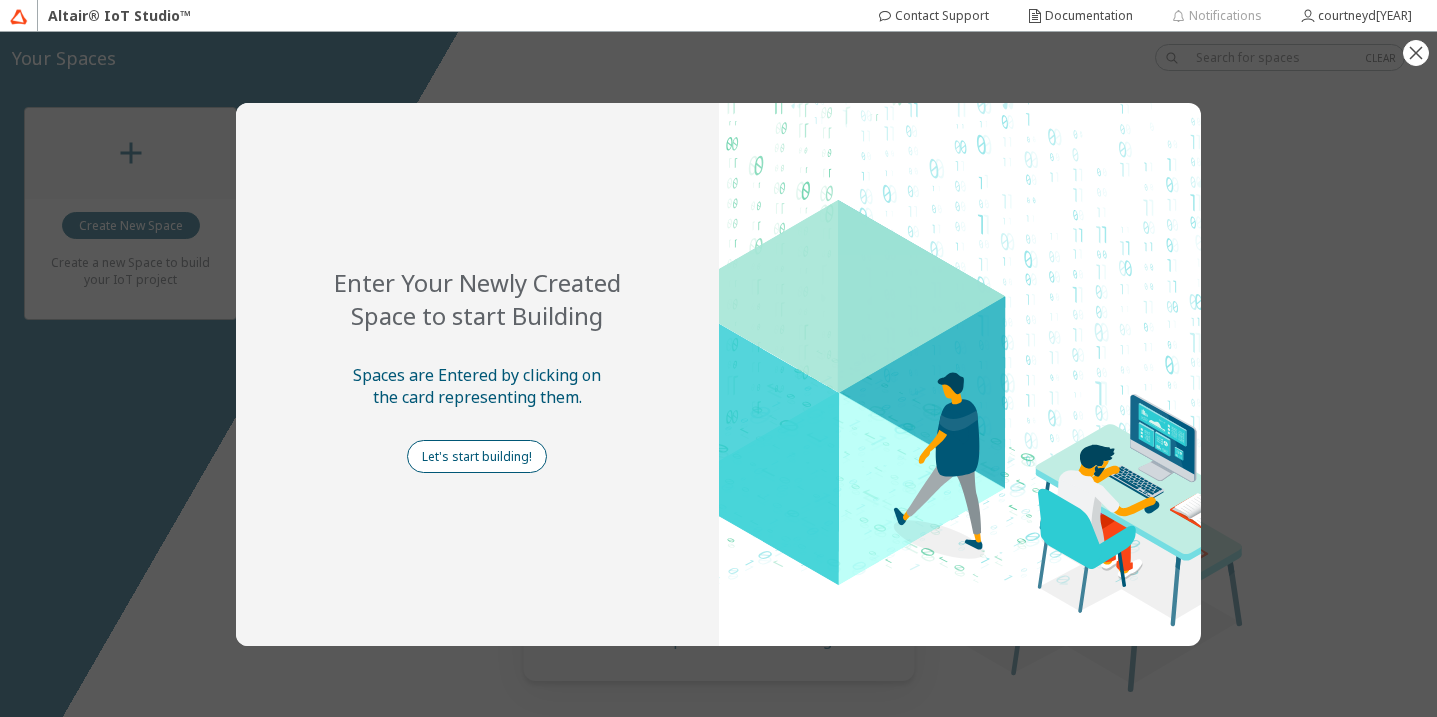 click on "Let's start building!" at bounding box center [0, 0] 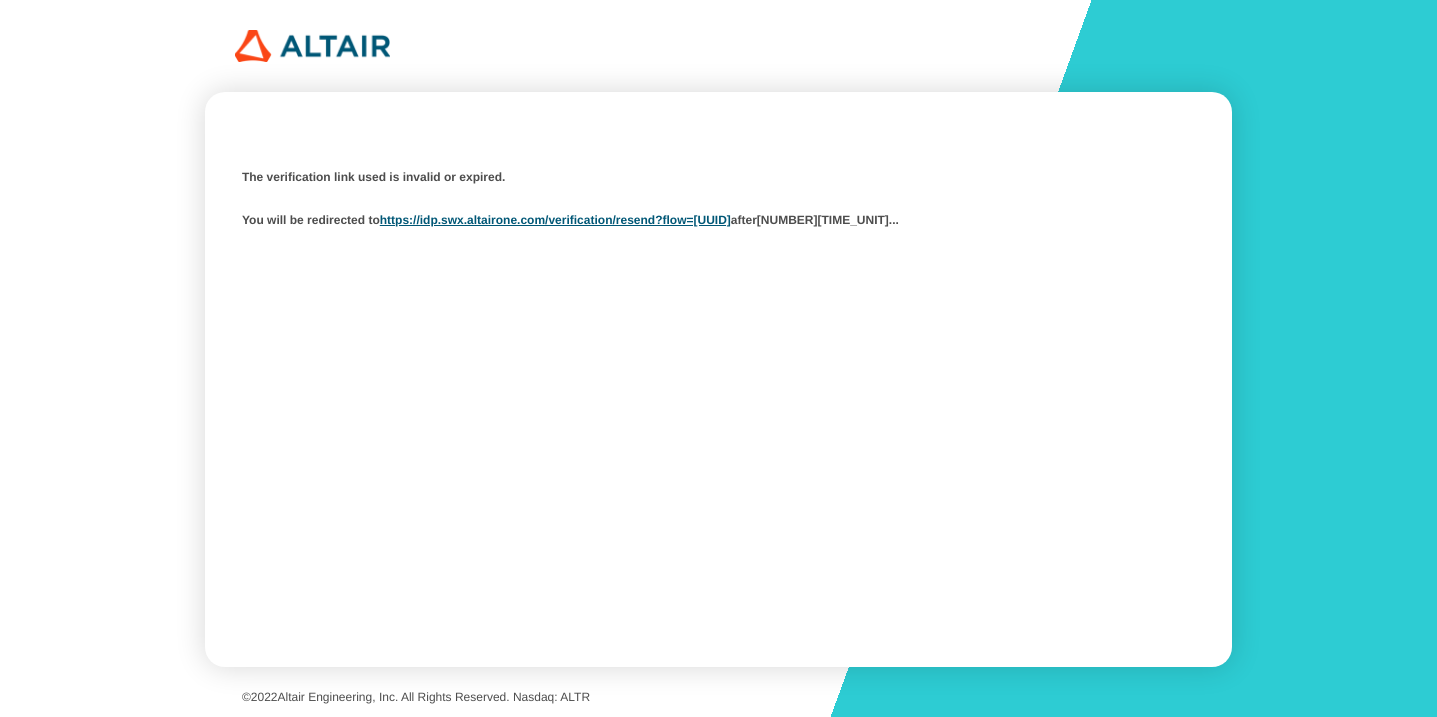 scroll, scrollTop: 0, scrollLeft: 0, axis: both 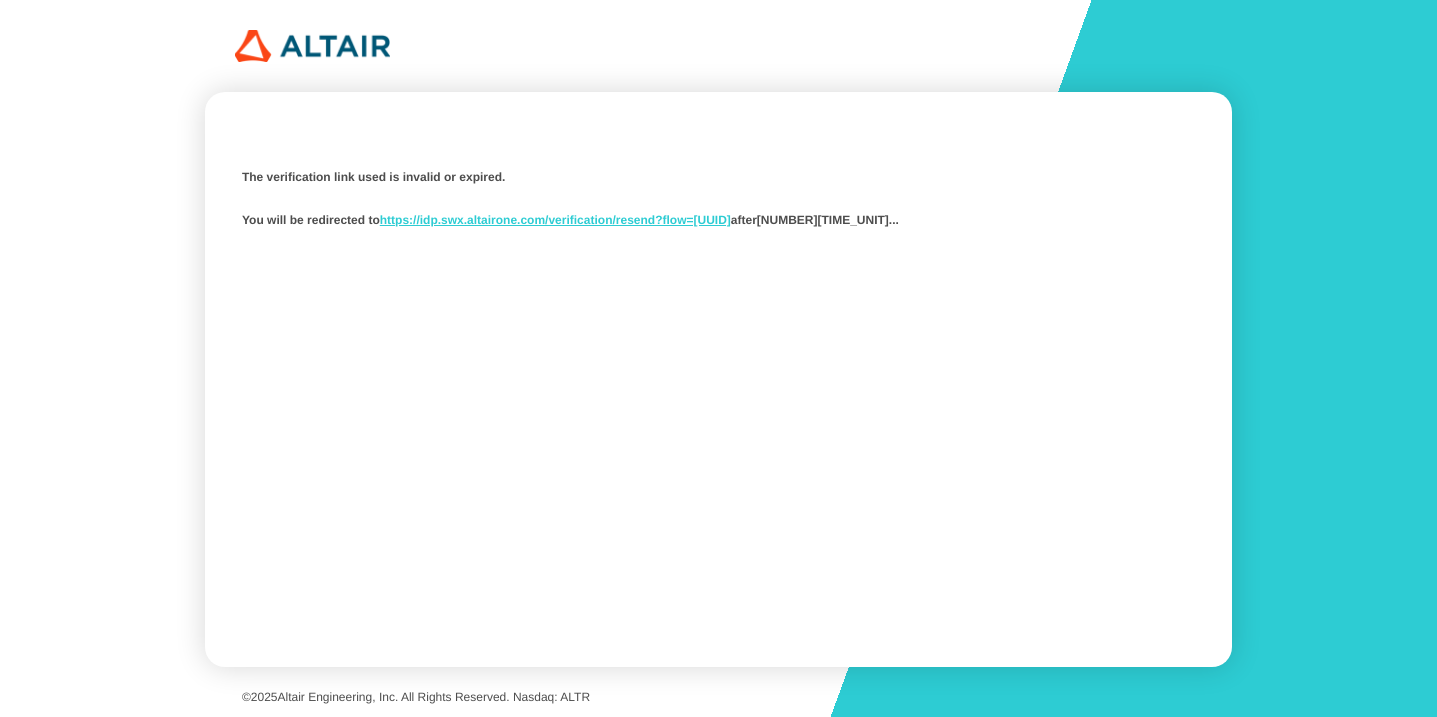 click on "https://idp.swx.altairone.com/verification/resend?flow=[UUID]" at bounding box center (555, 220) 